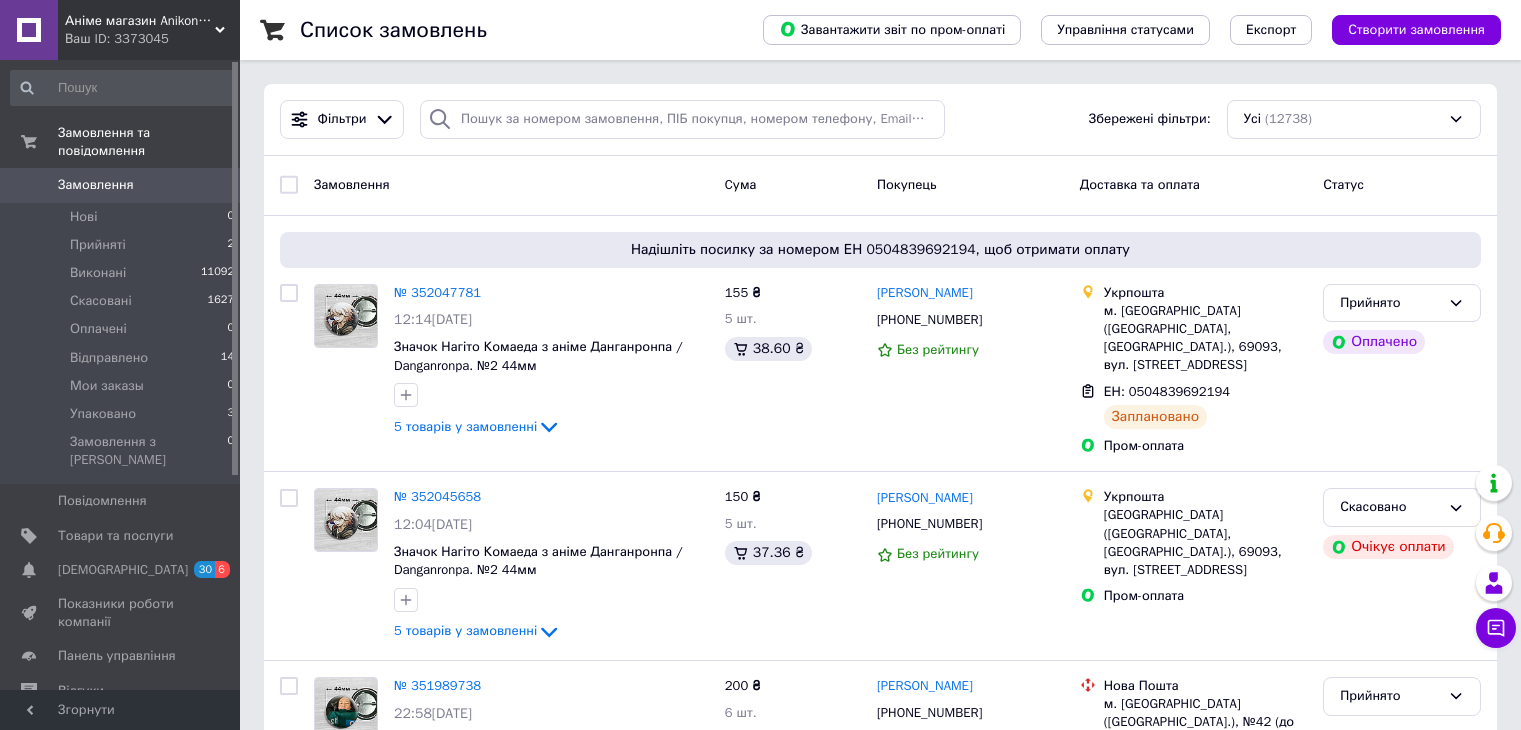 scroll, scrollTop: 0, scrollLeft: 0, axis: both 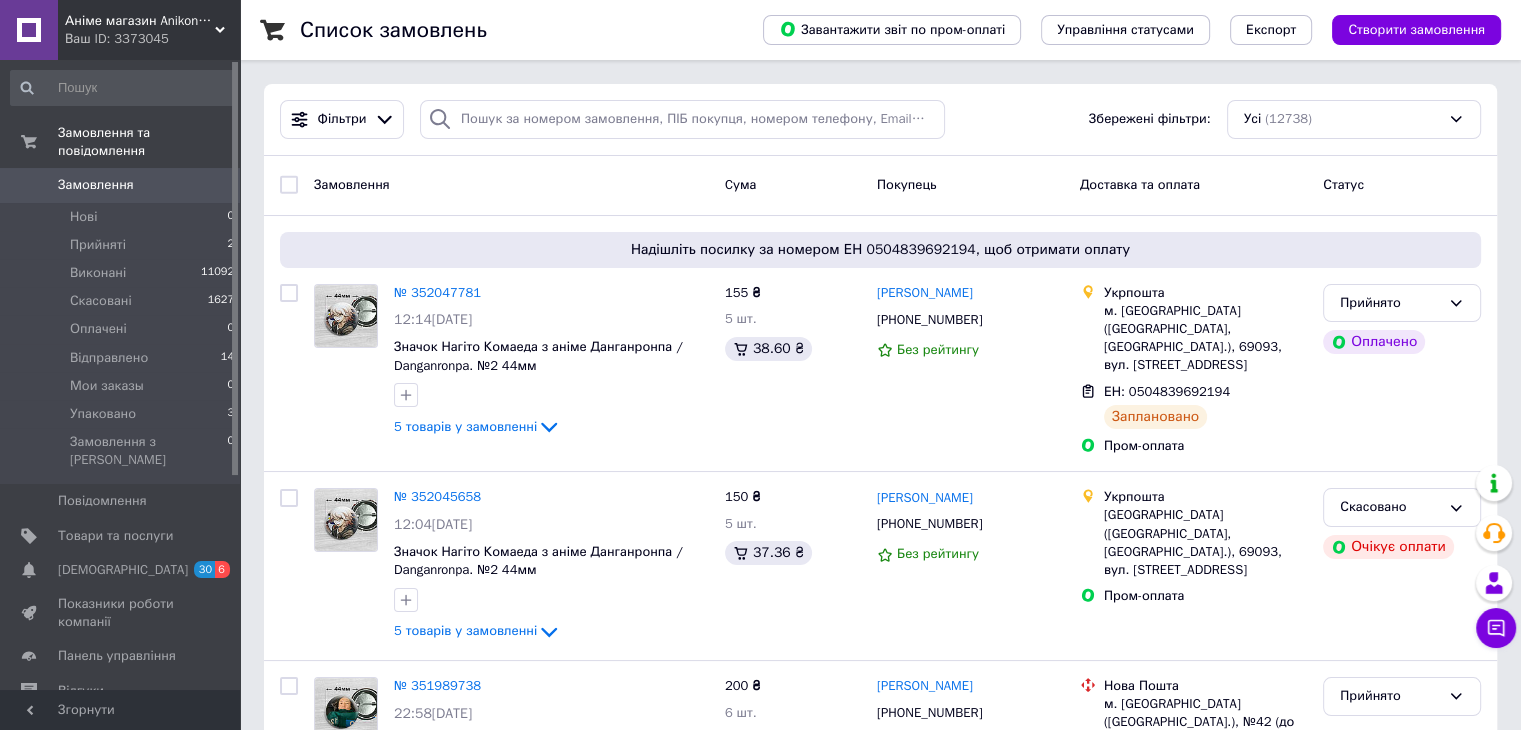 click on "Замовлення" at bounding box center [96, 185] 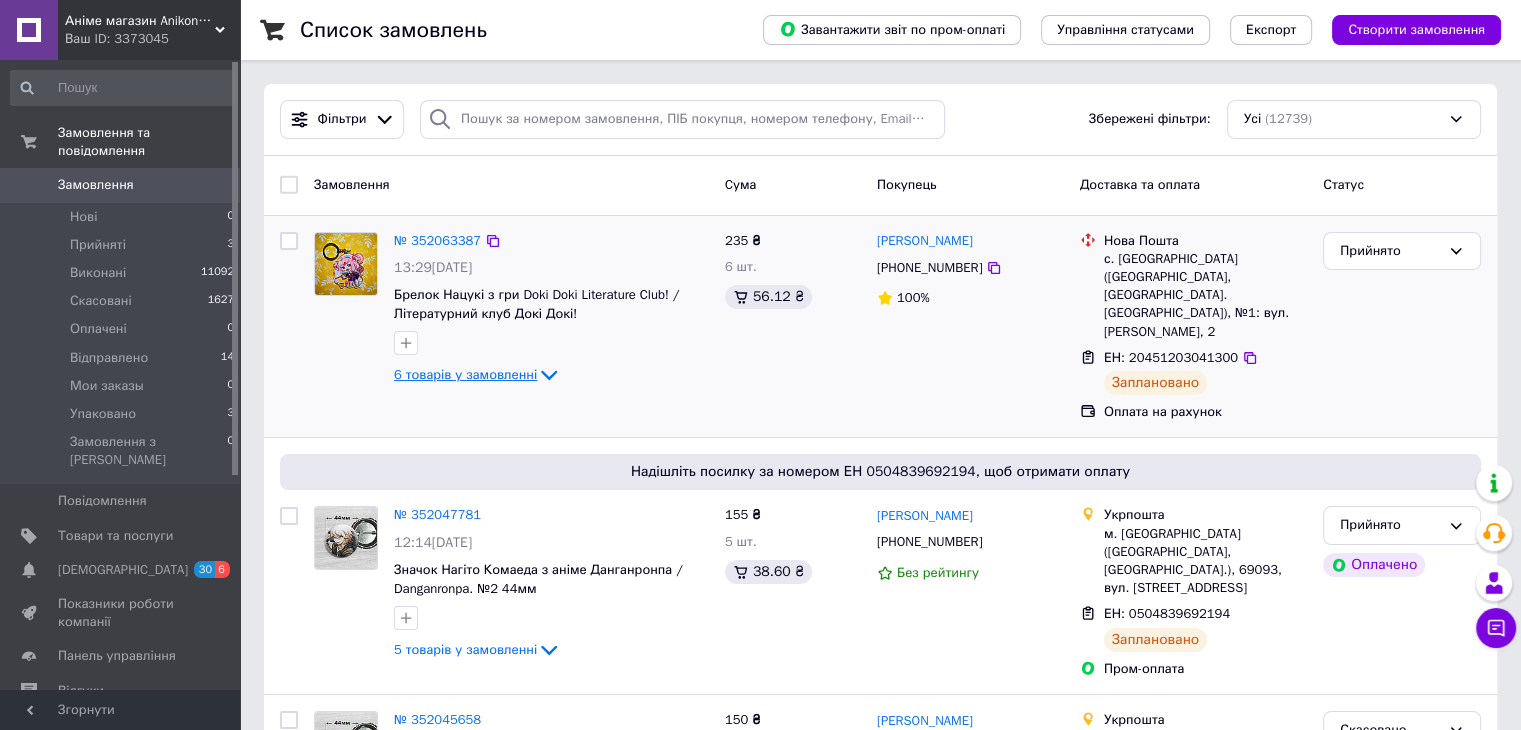 click on "6 товарів у замовленні" at bounding box center (465, 374) 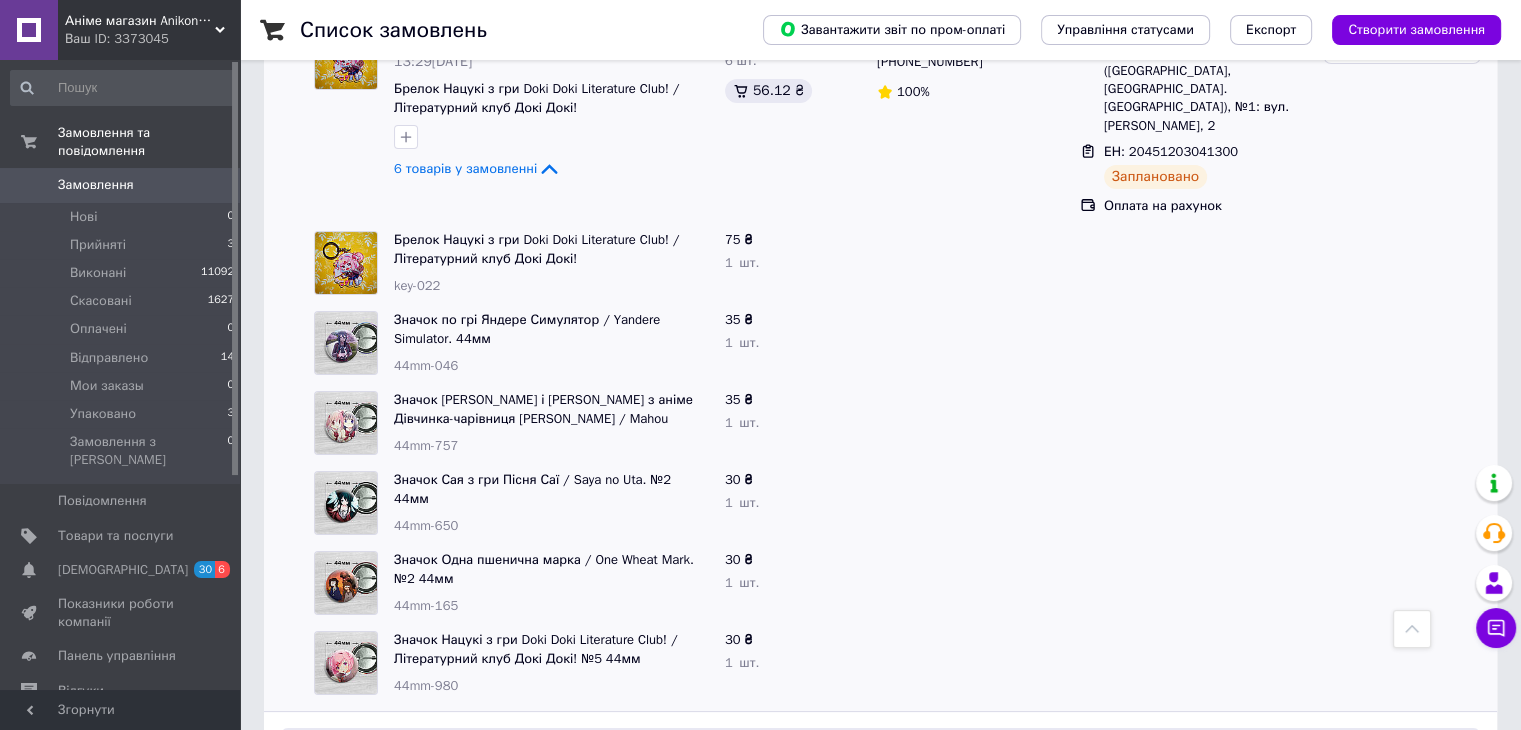 scroll, scrollTop: 200, scrollLeft: 0, axis: vertical 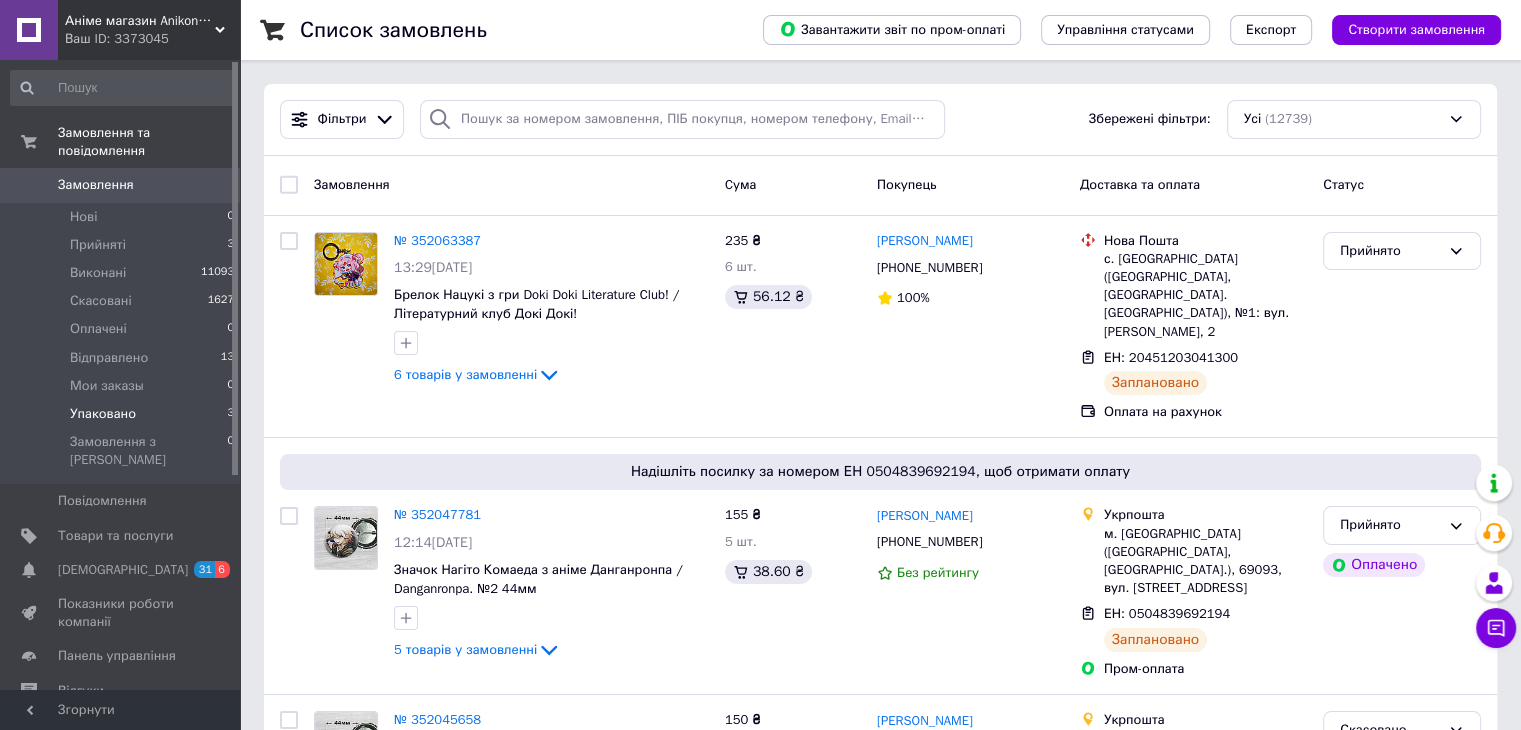click on "Упаковано 3" at bounding box center (123, 414) 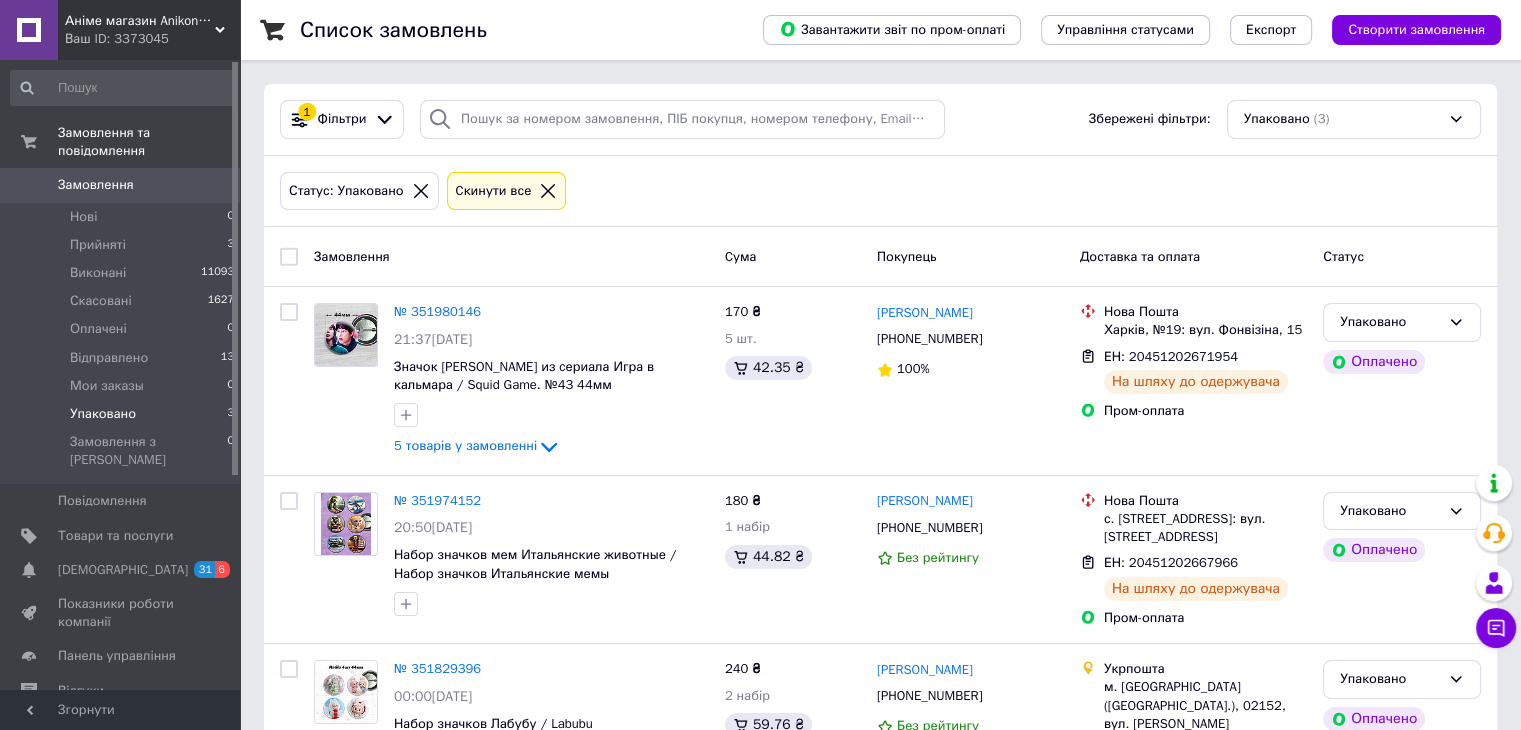 click at bounding box center (289, 257) 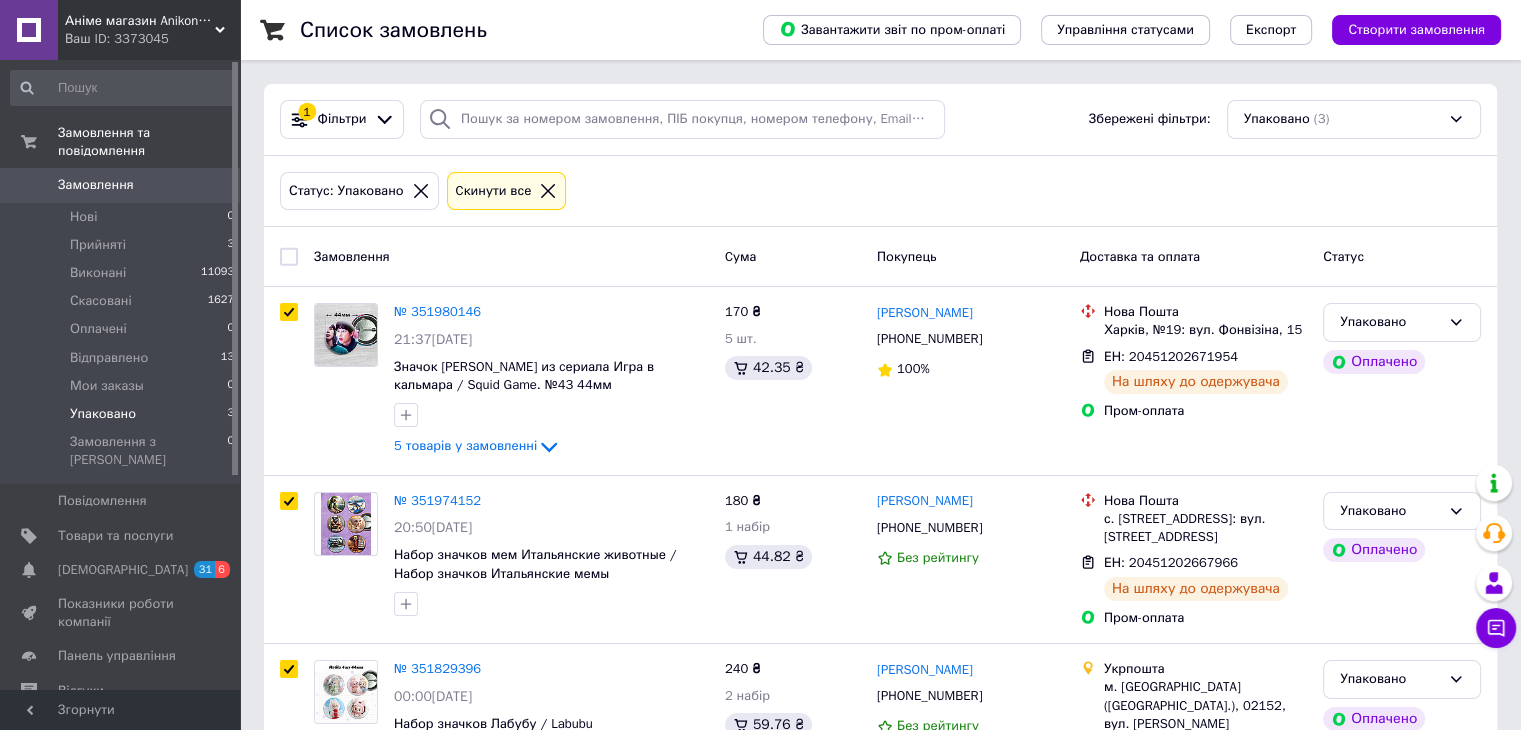 checkbox on "true" 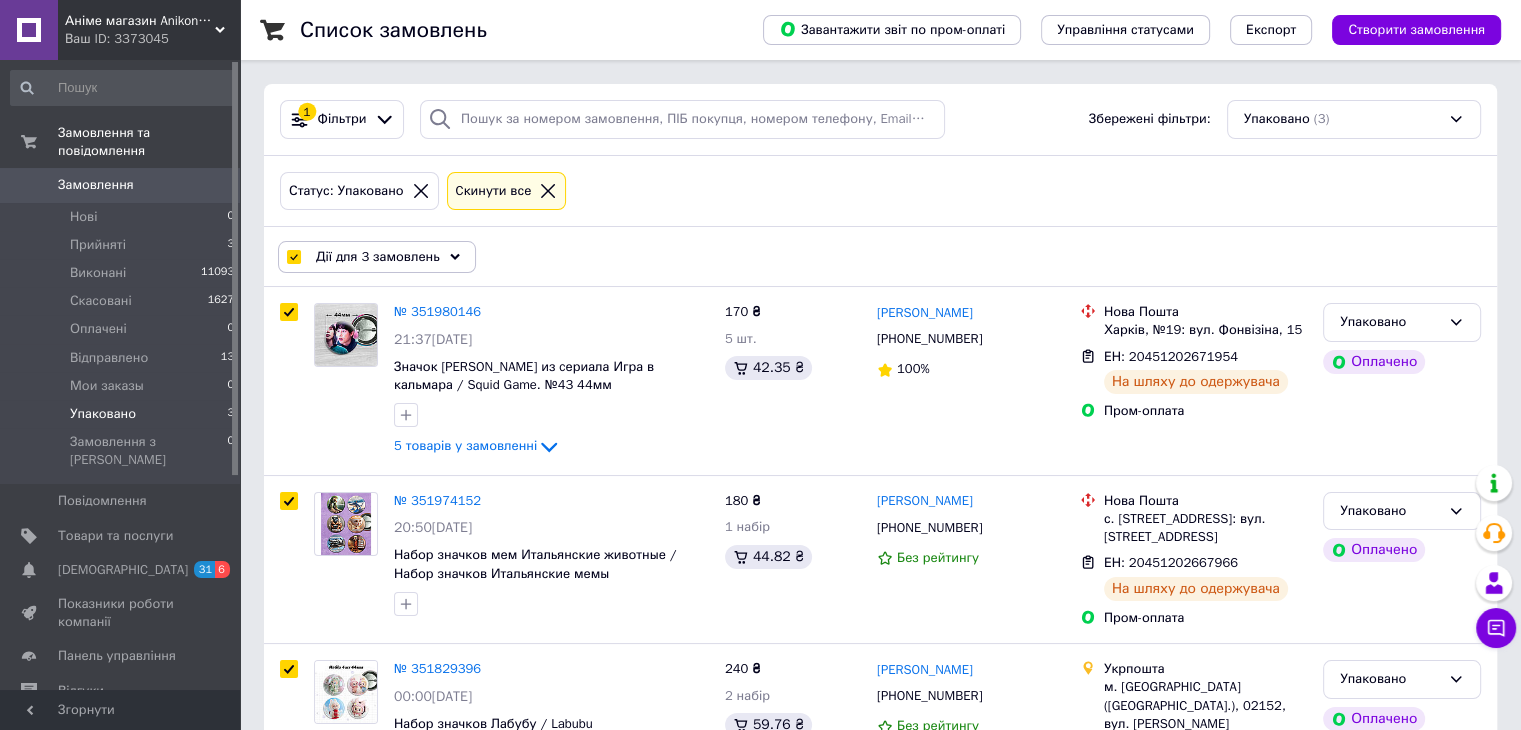 click on "Дії для 3 замовлень" at bounding box center (378, 257) 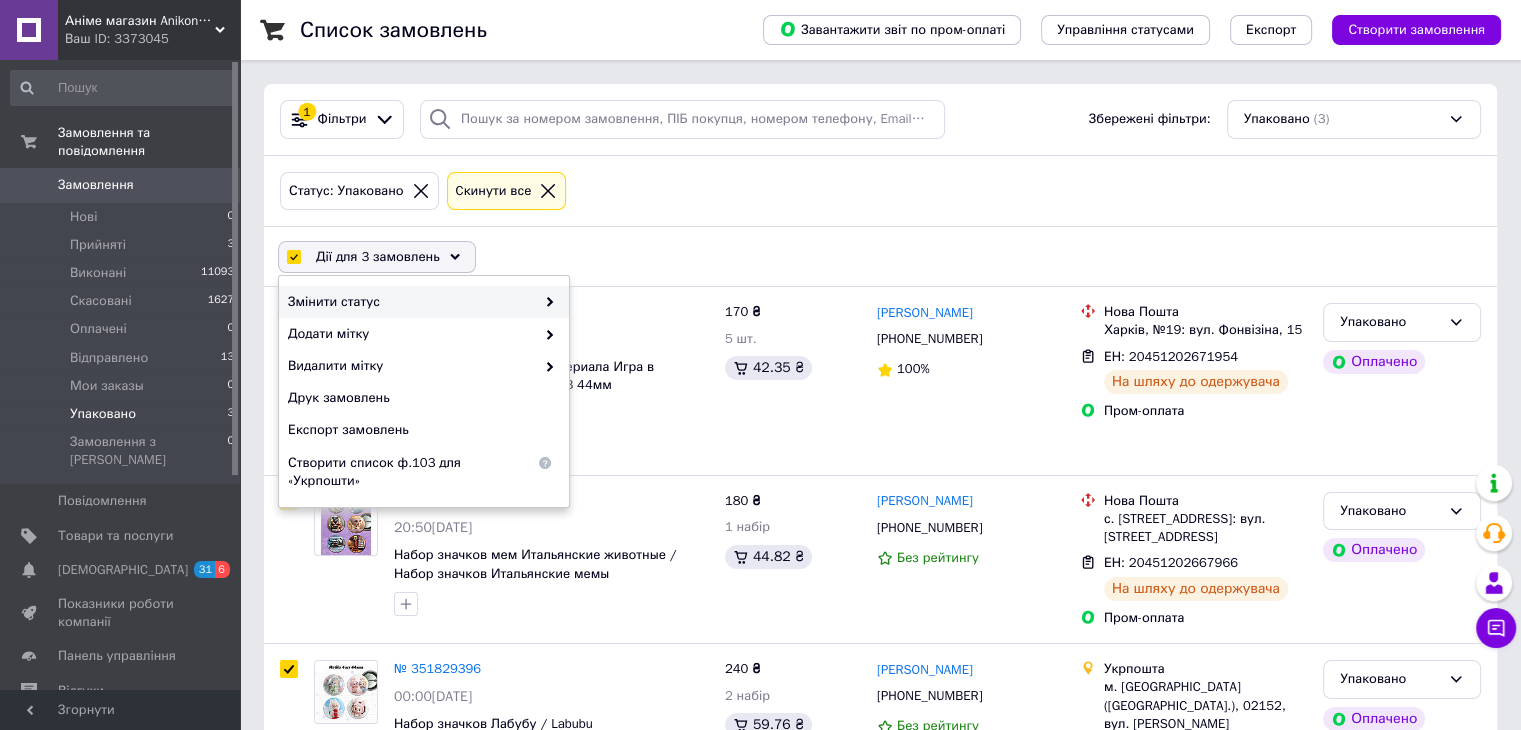 click at bounding box center [545, 302] 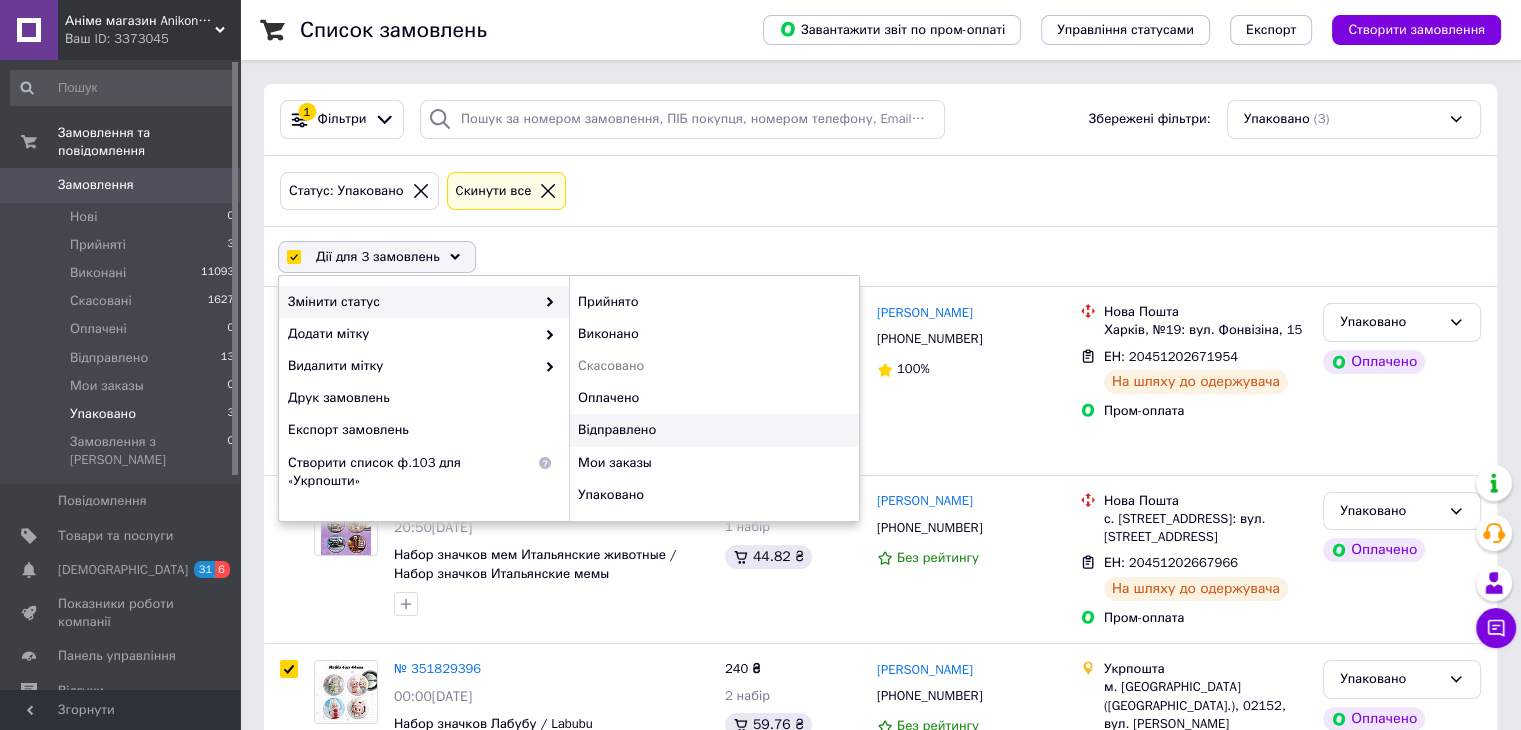 click on "Відправлено" at bounding box center (714, 430) 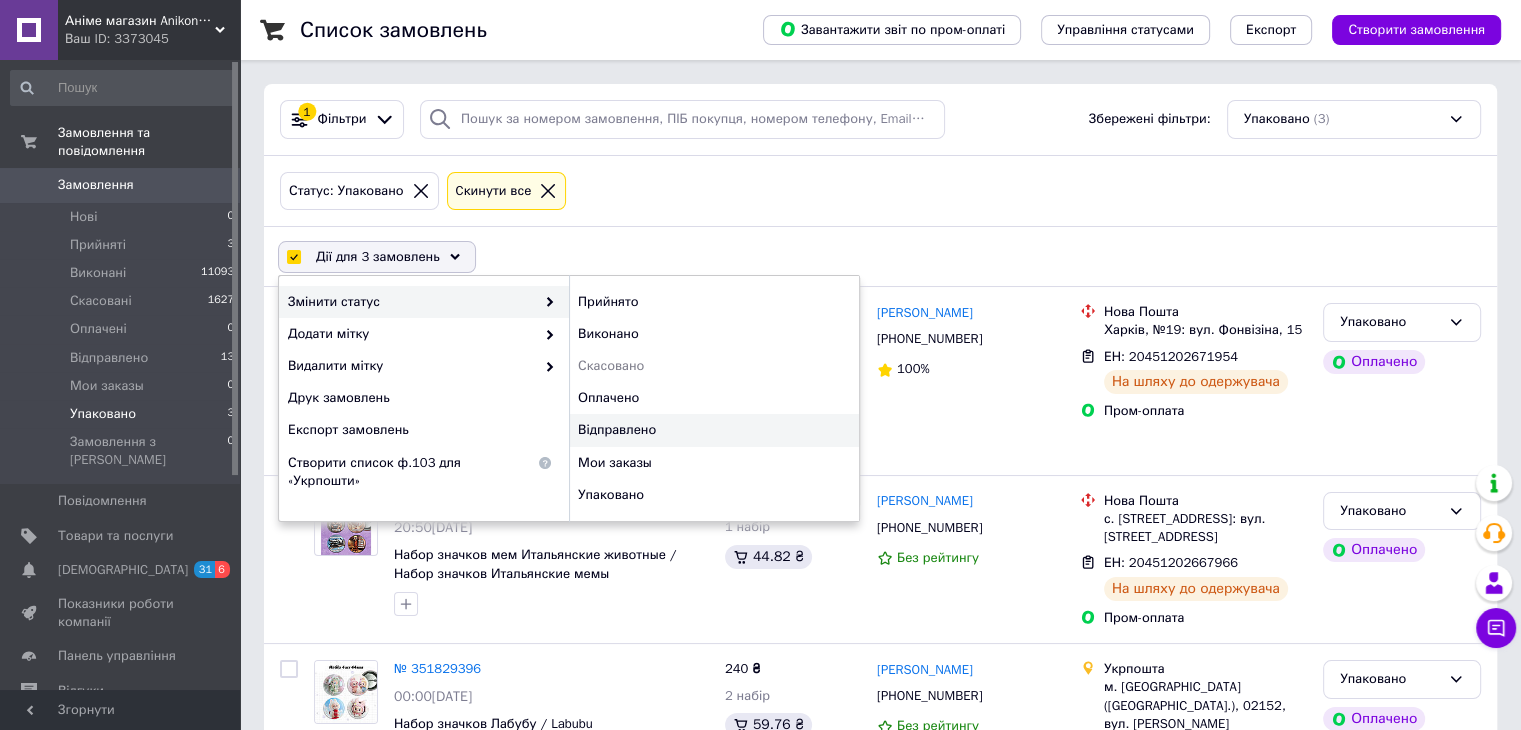 checkbox on "false" 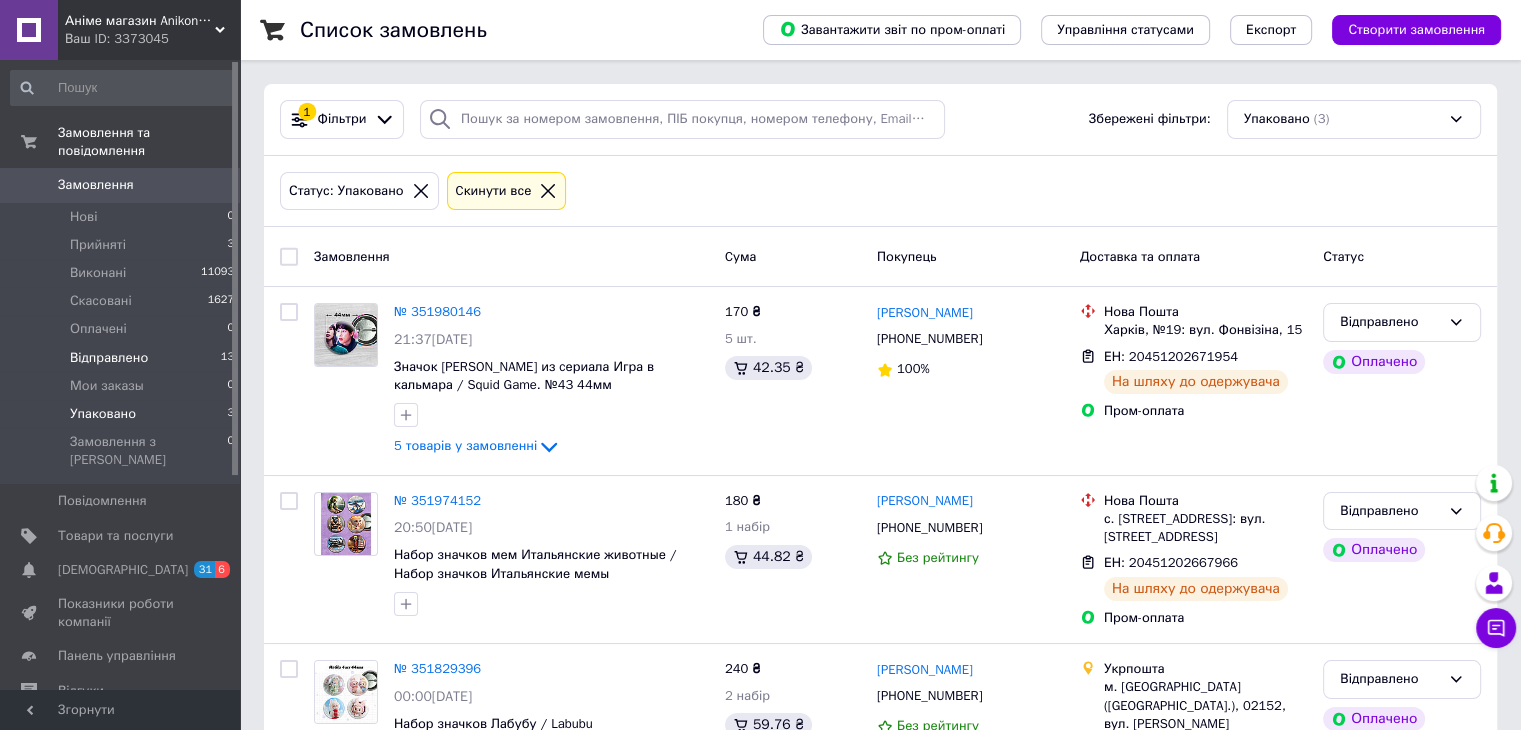 click on "Відправлено" at bounding box center (109, 358) 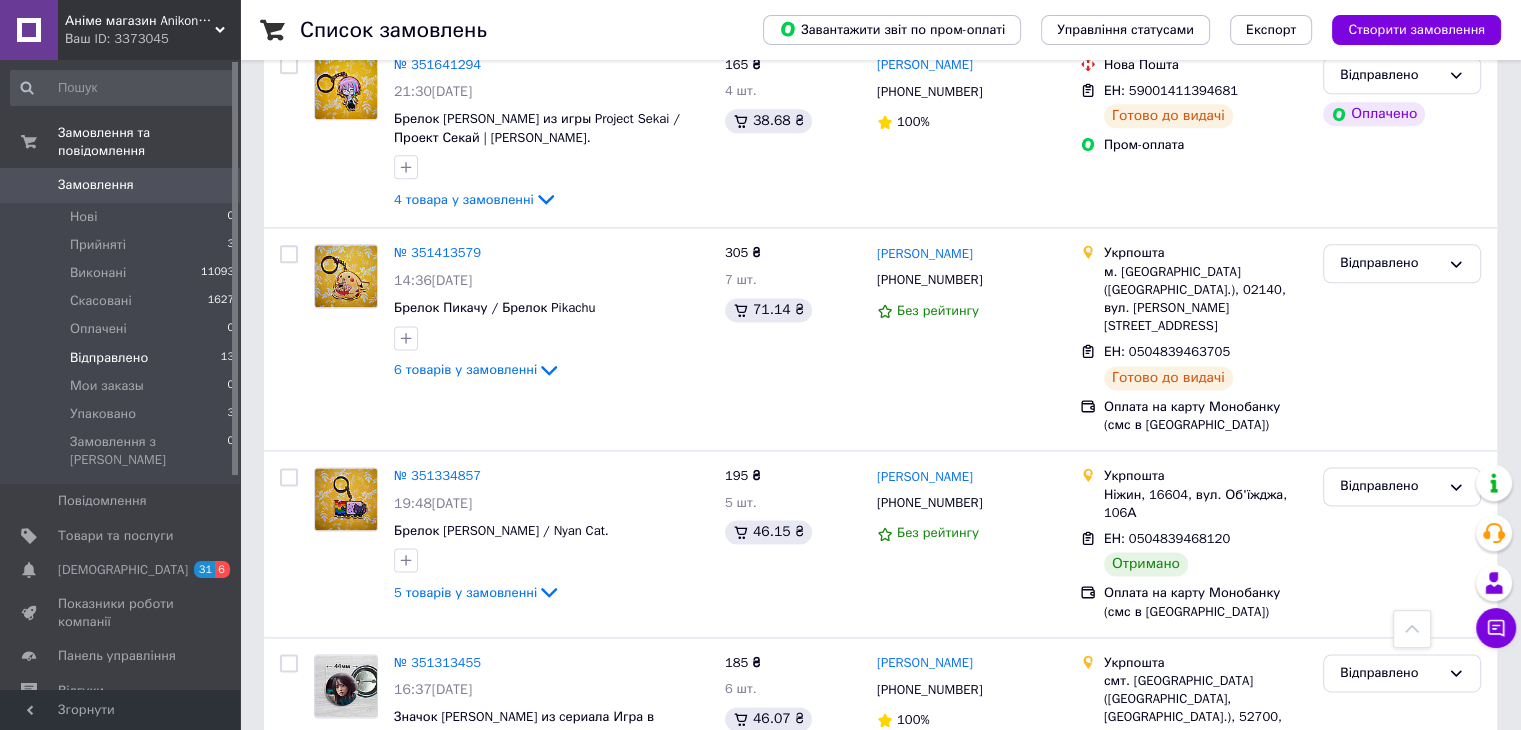 scroll, scrollTop: 2683, scrollLeft: 0, axis: vertical 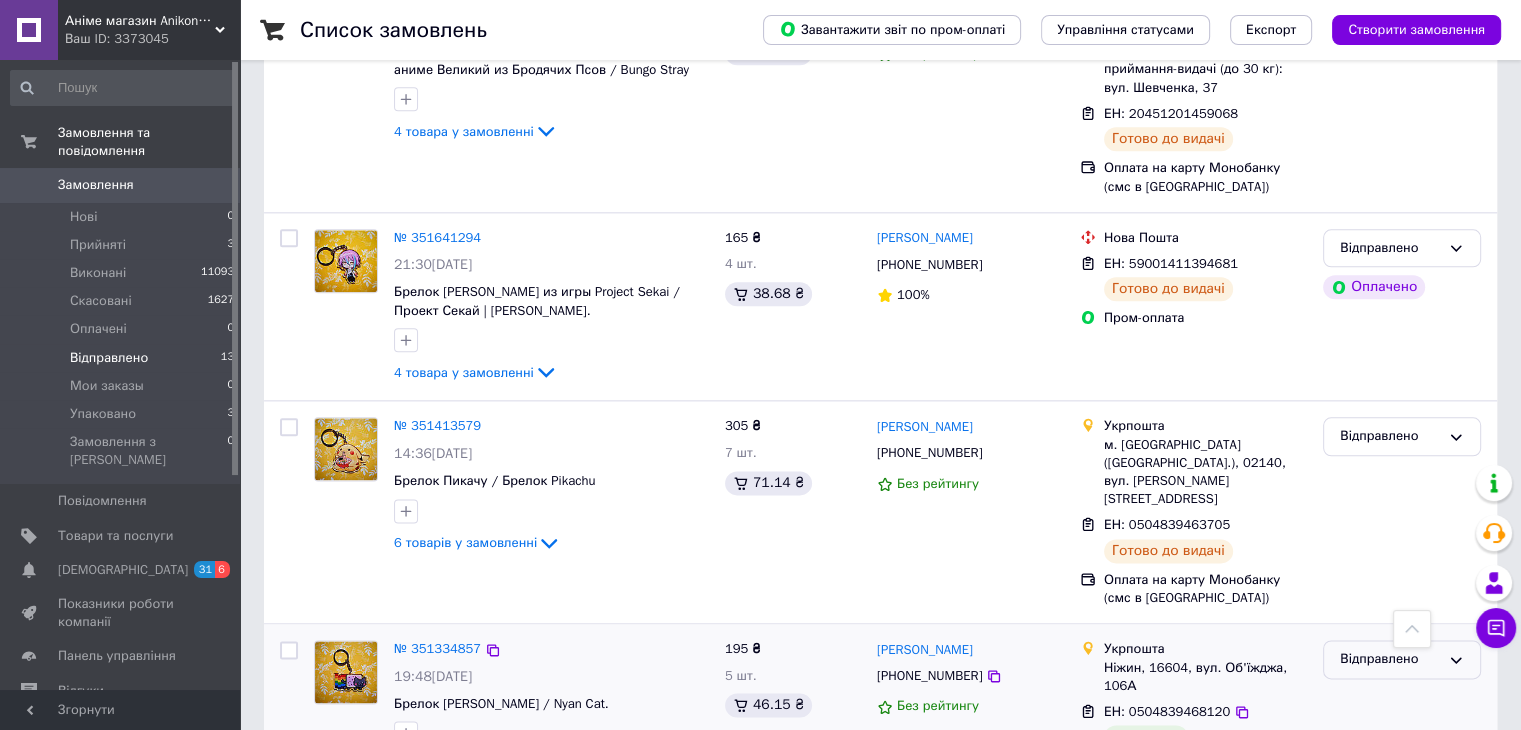 click on "Відправлено" at bounding box center [1390, 659] 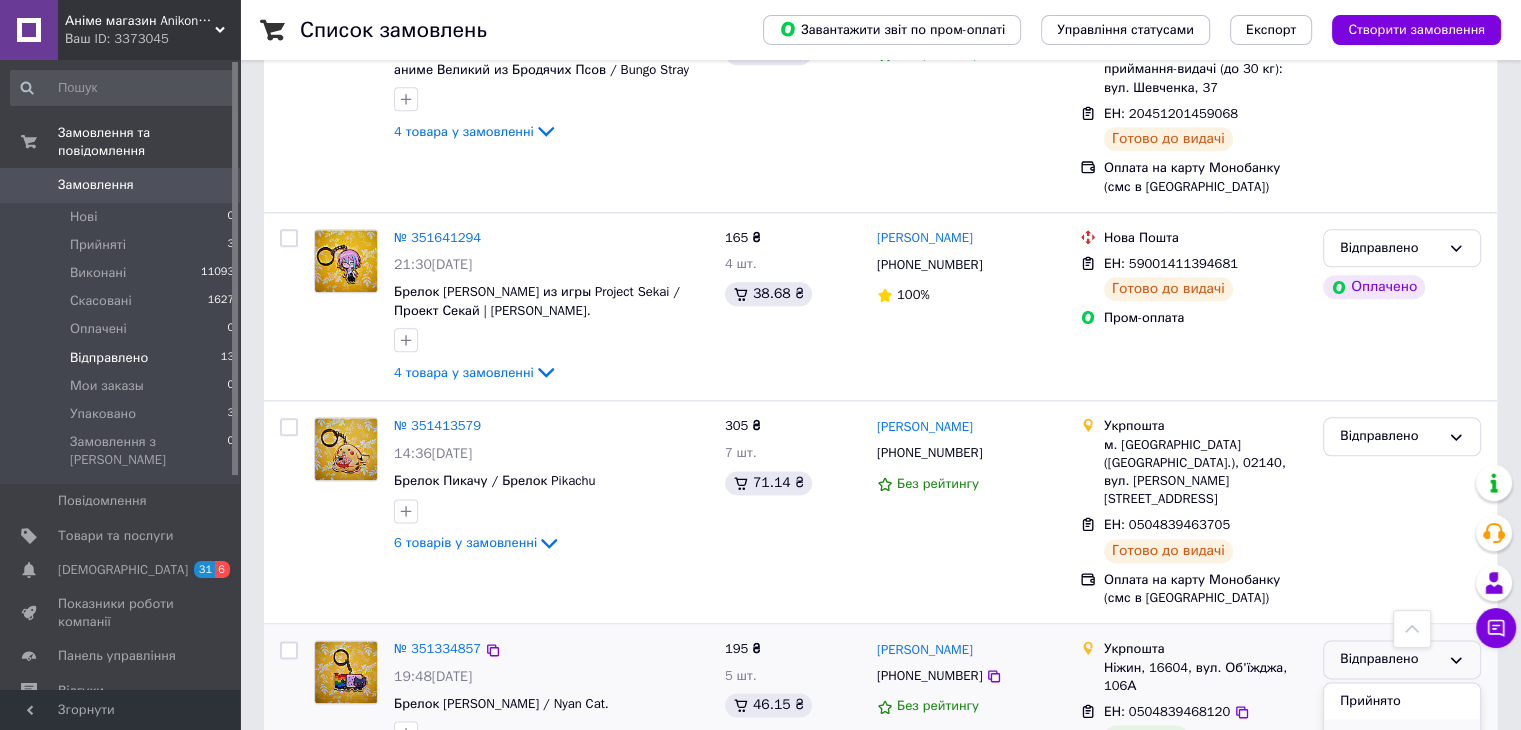 click on "Виконано" at bounding box center [1402, 737] 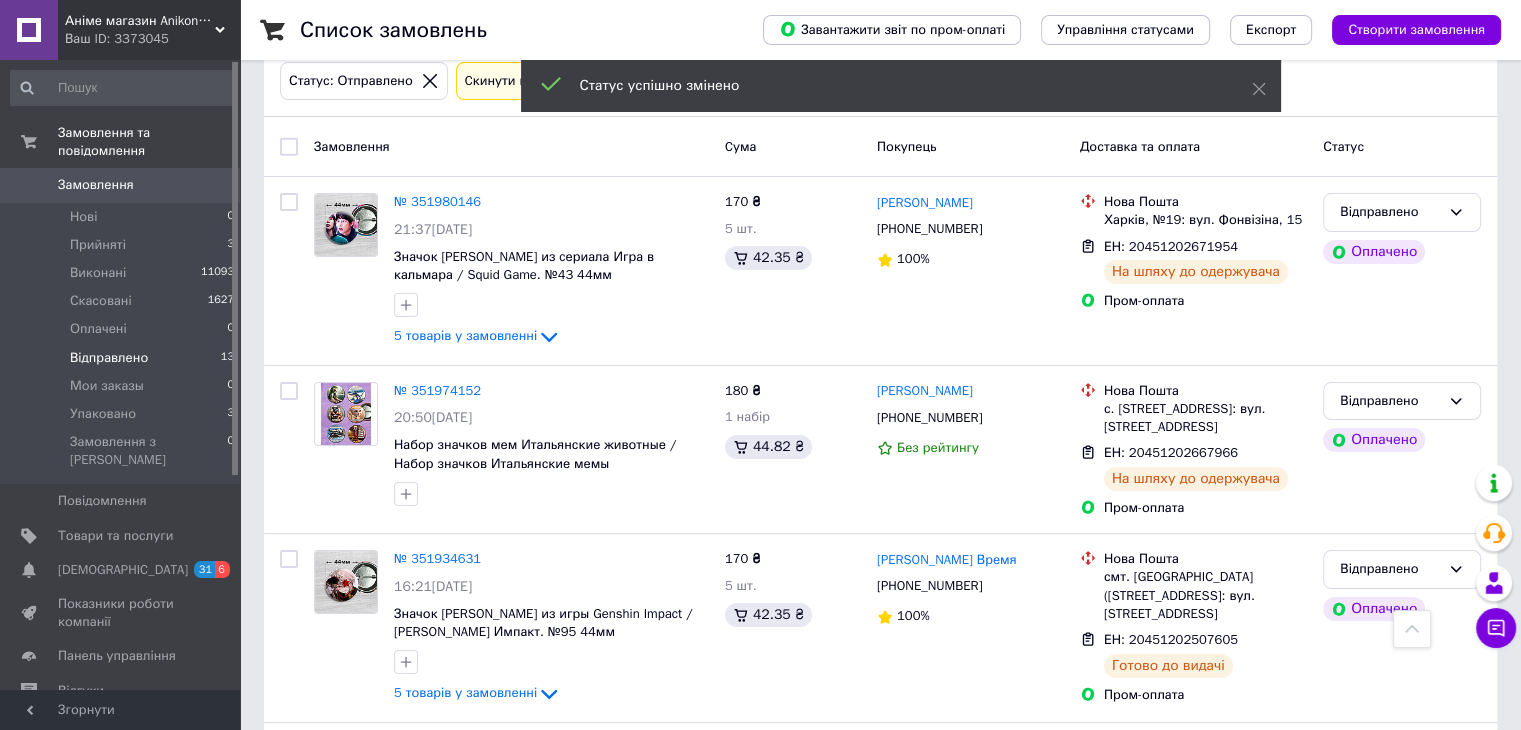scroll, scrollTop: 0, scrollLeft: 0, axis: both 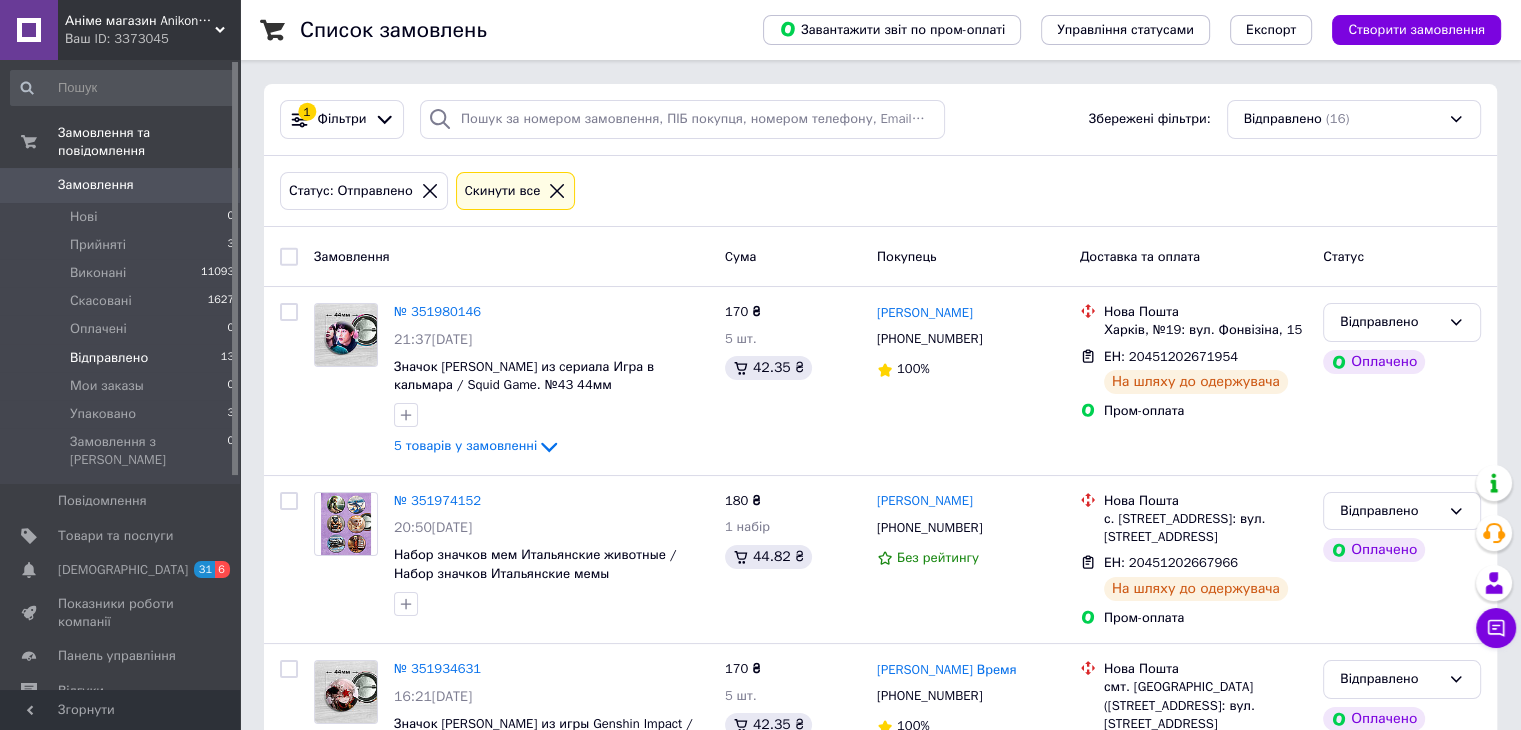 click on "Замовлення" at bounding box center [96, 185] 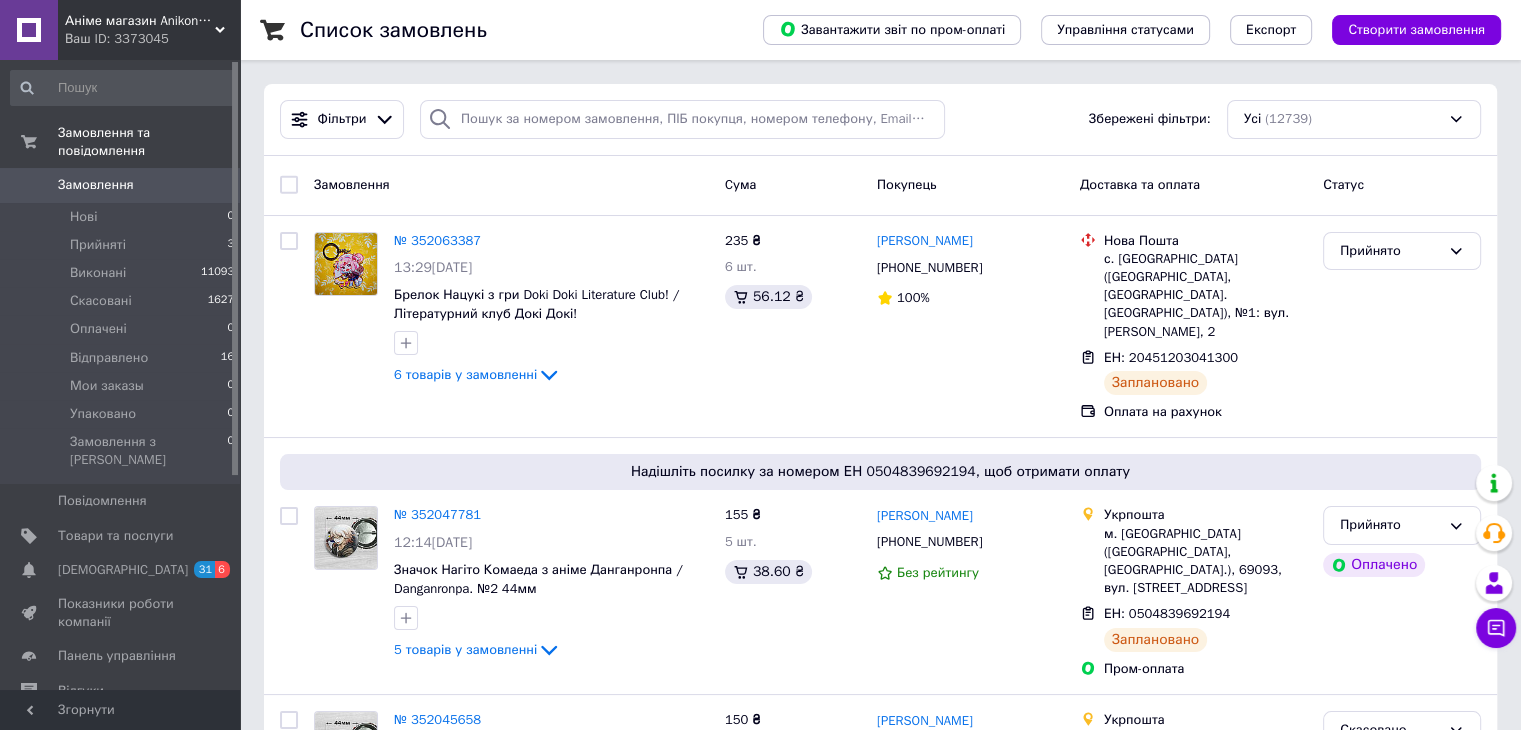 click on "Замовлення" at bounding box center (96, 185) 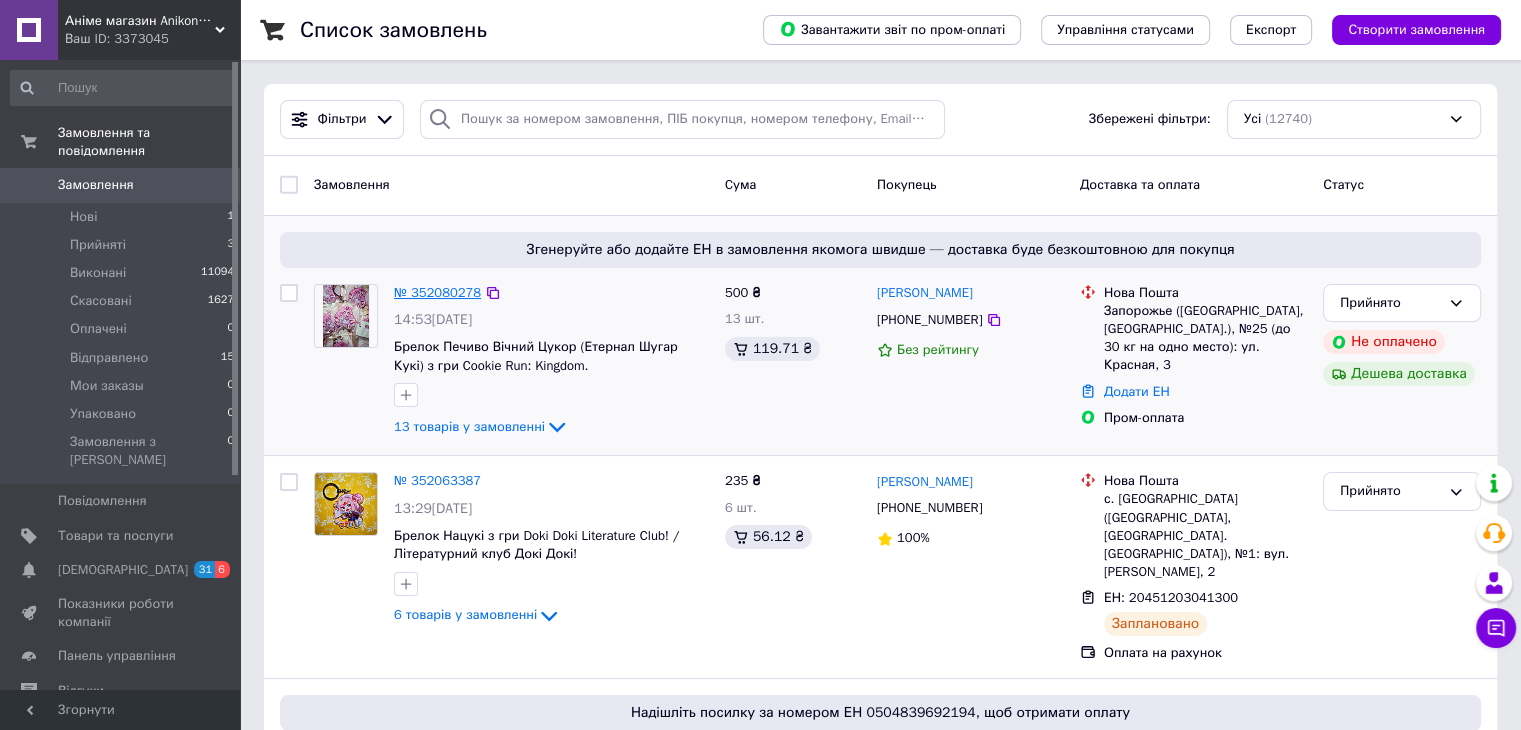 click on "№ 352080278" at bounding box center [437, 292] 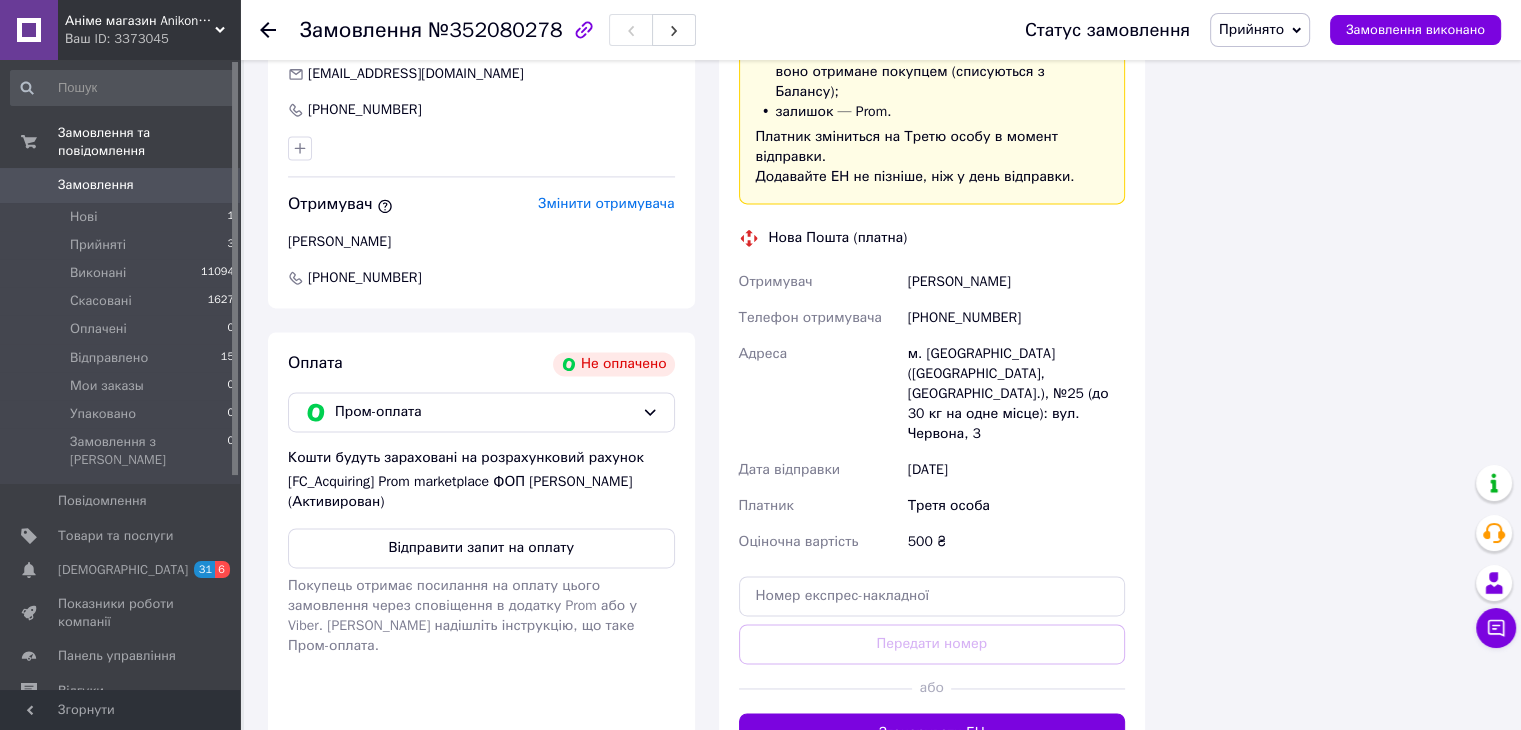 scroll, scrollTop: 3000, scrollLeft: 0, axis: vertical 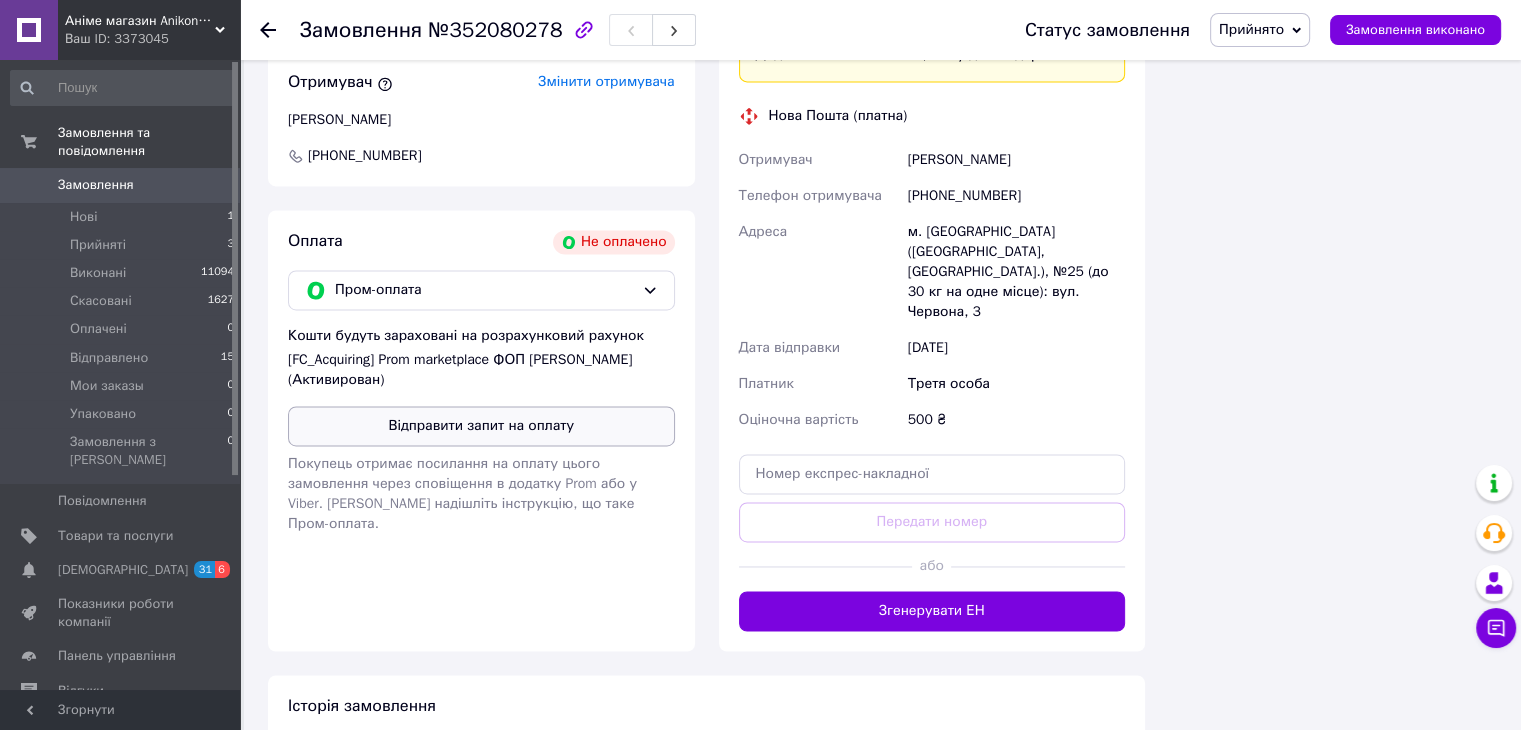 click on "Відправити запит на оплату" at bounding box center [481, 426] 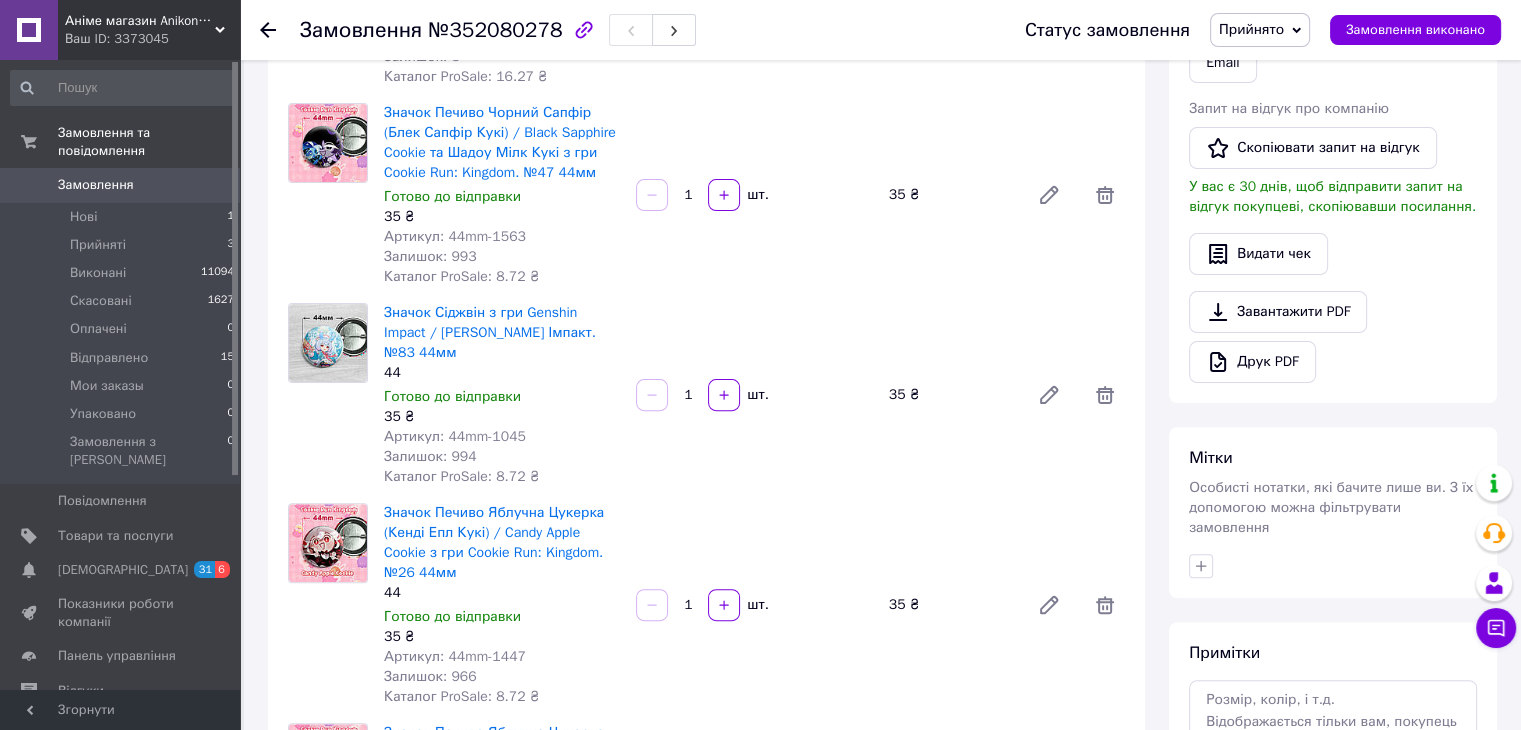 scroll, scrollTop: 200, scrollLeft: 0, axis: vertical 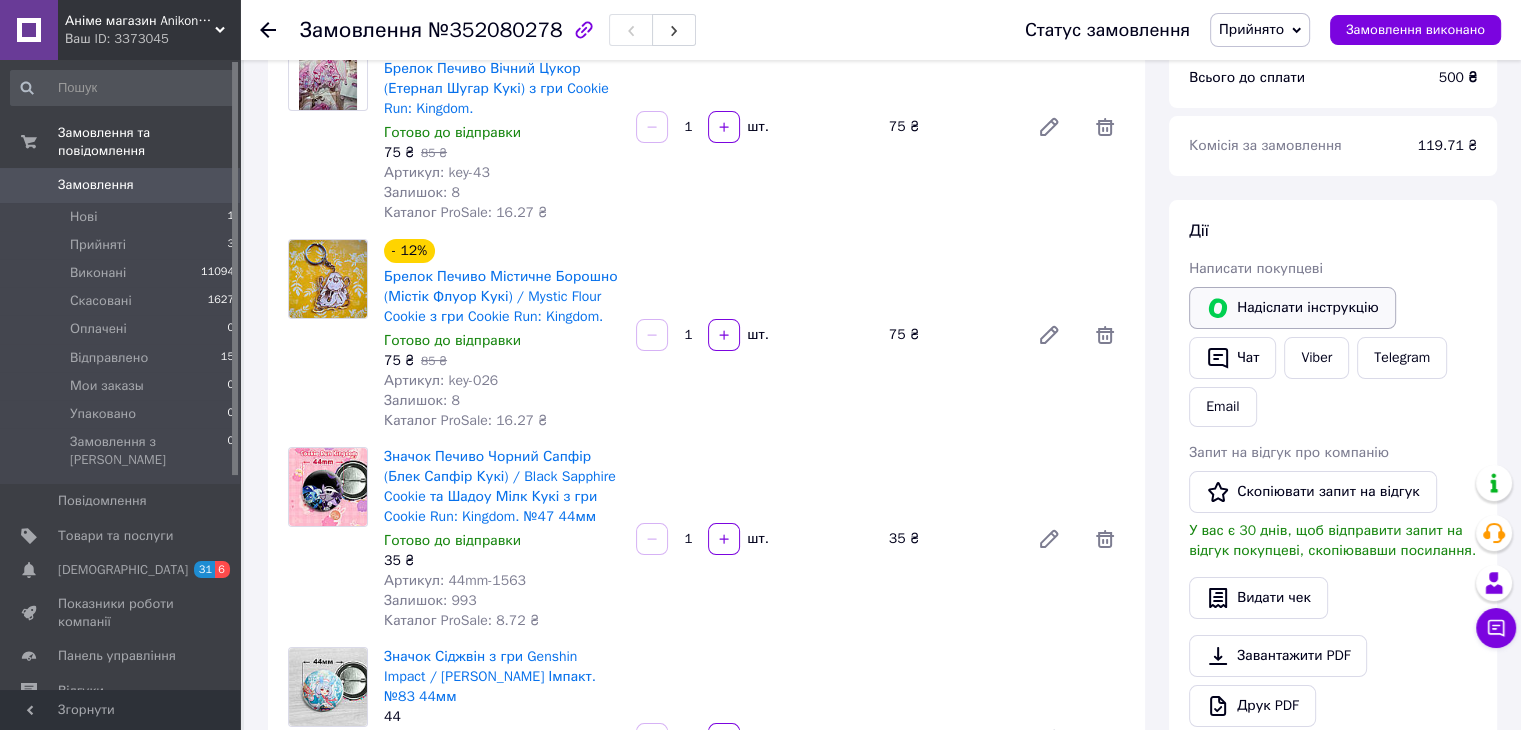click on "Надіслати інструкцію" at bounding box center [1292, 308] 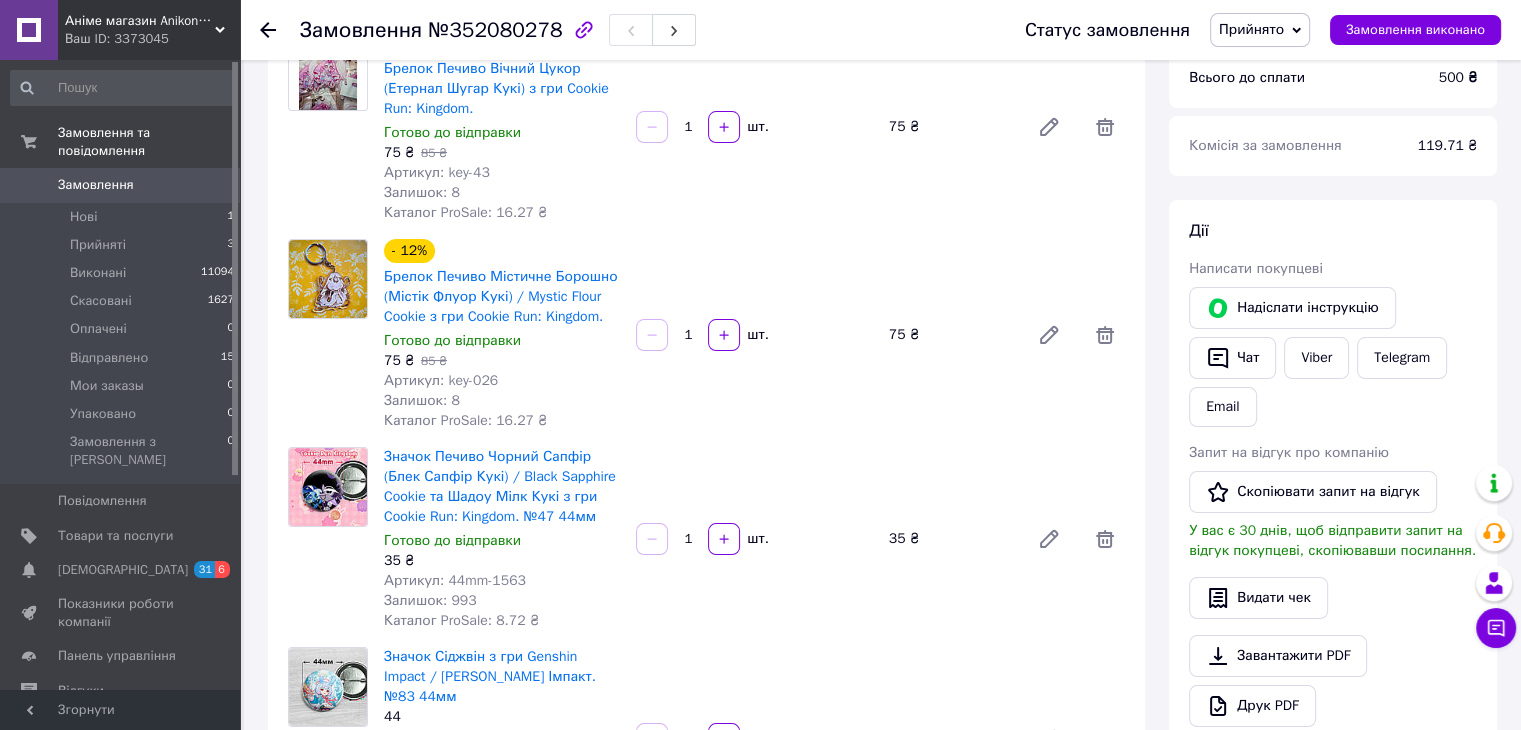 click on "Замовлення" at bounding box center (96, 185) 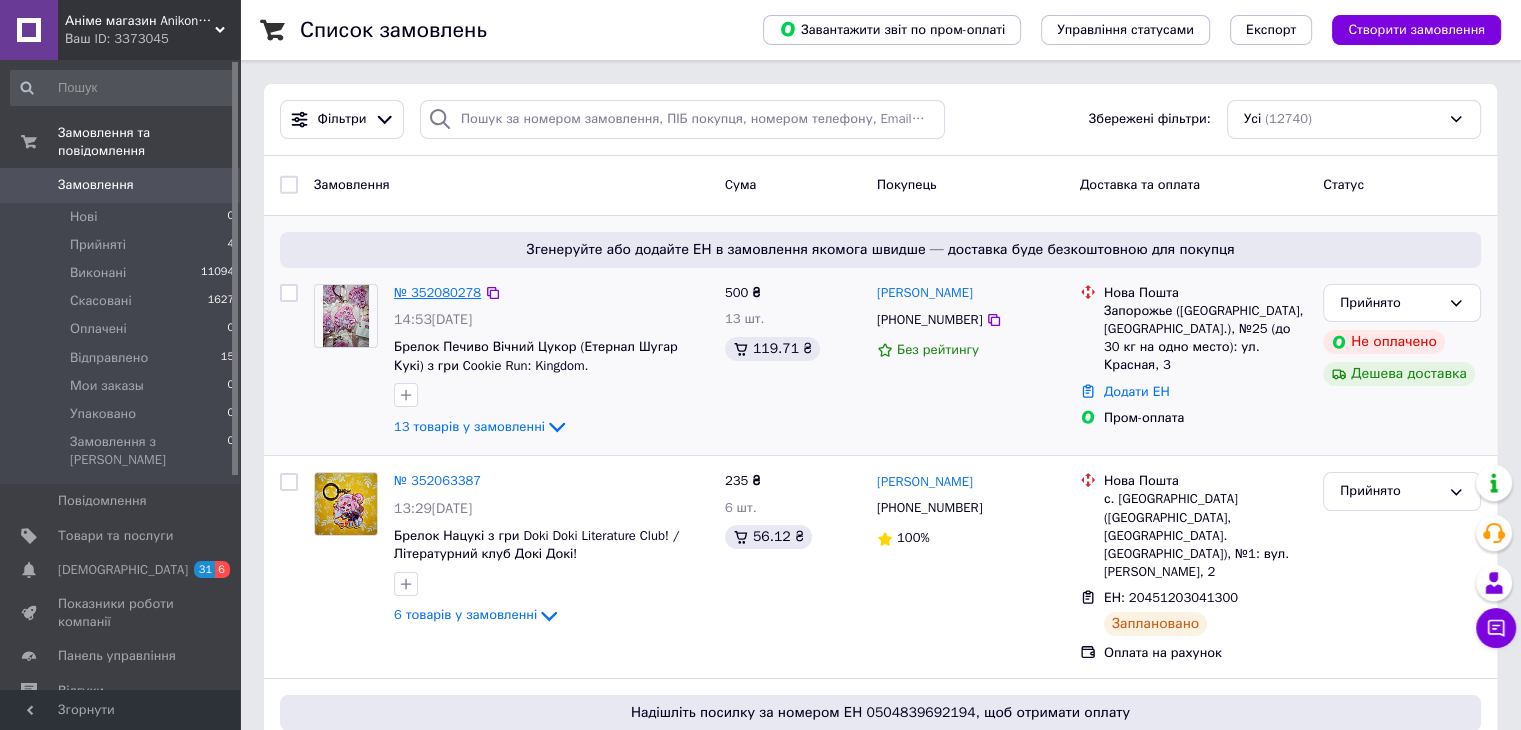 click on "№ 352080278" at bounding box center (437, 292) 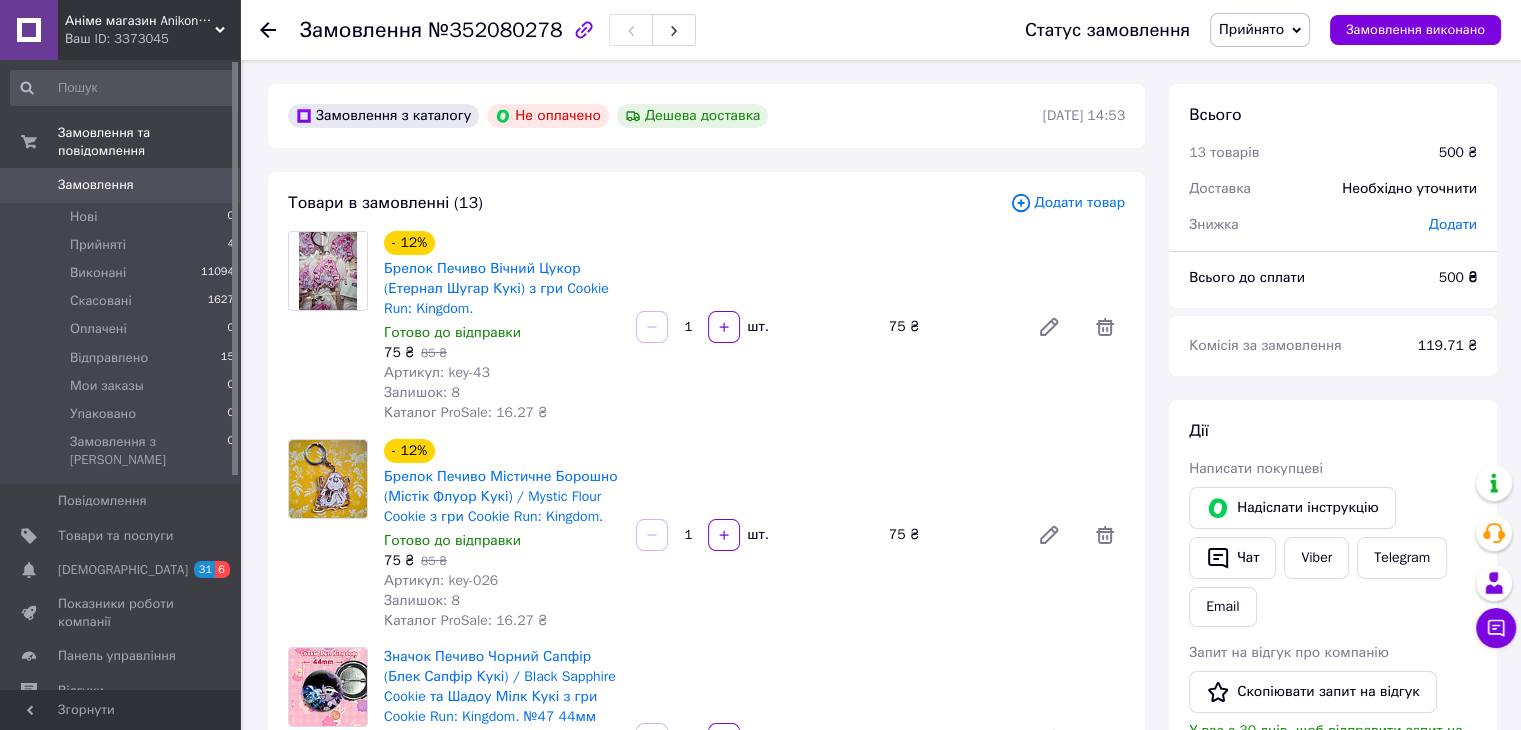 click on "Замовлення" at bounding box center [96, 185] 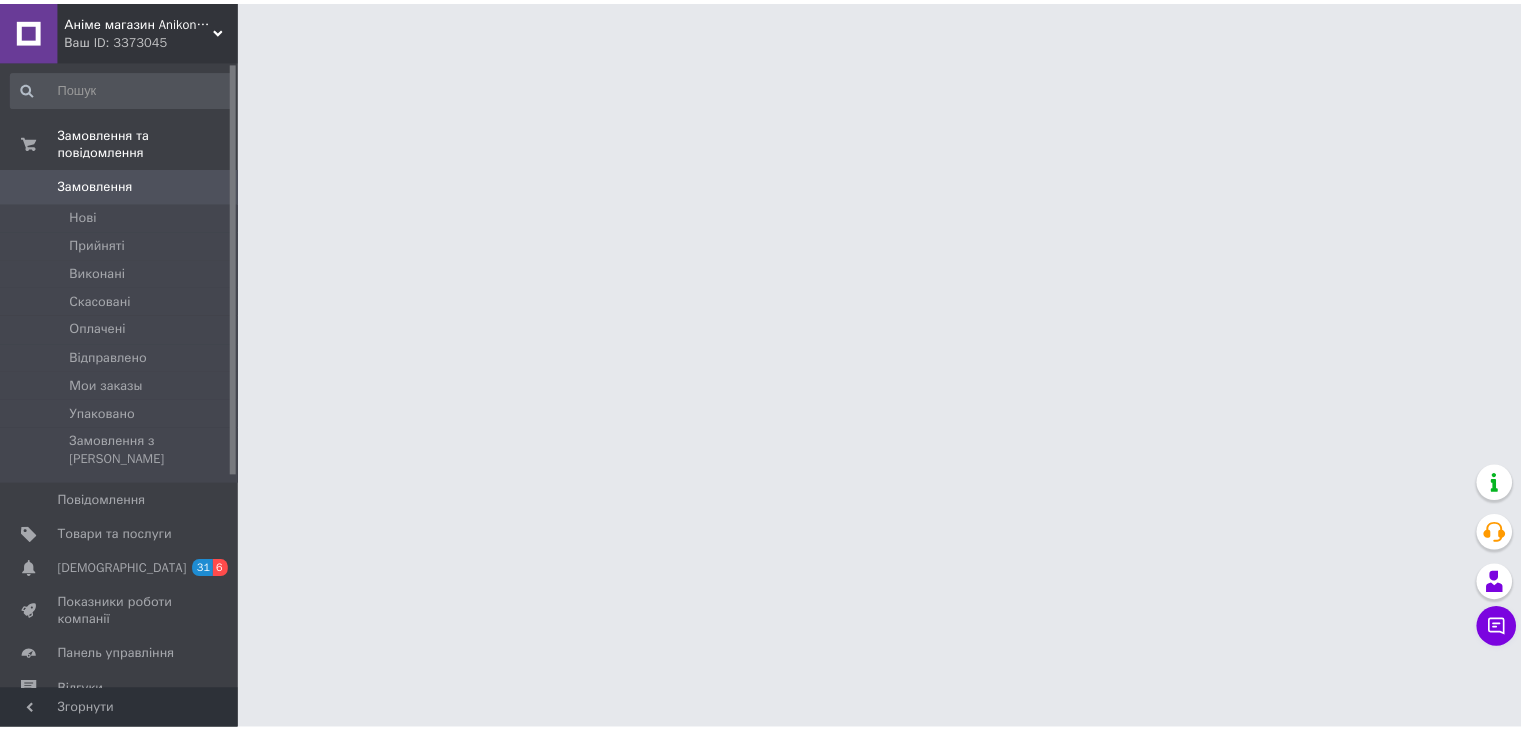 scroll, scrollTop: 0, scrollLeft: 0, axis: both 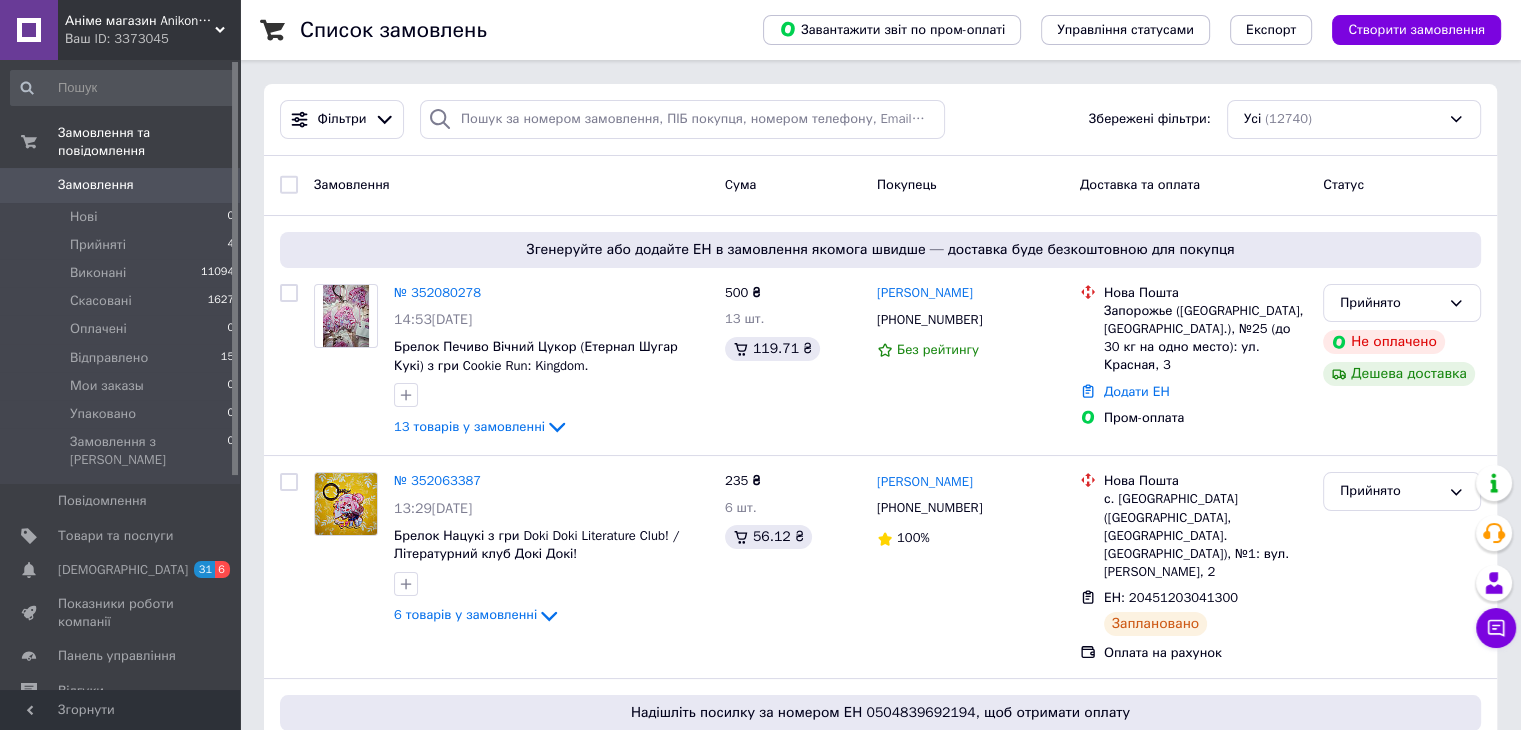 click on "Замовлення" at bounding box center [96, 185] 